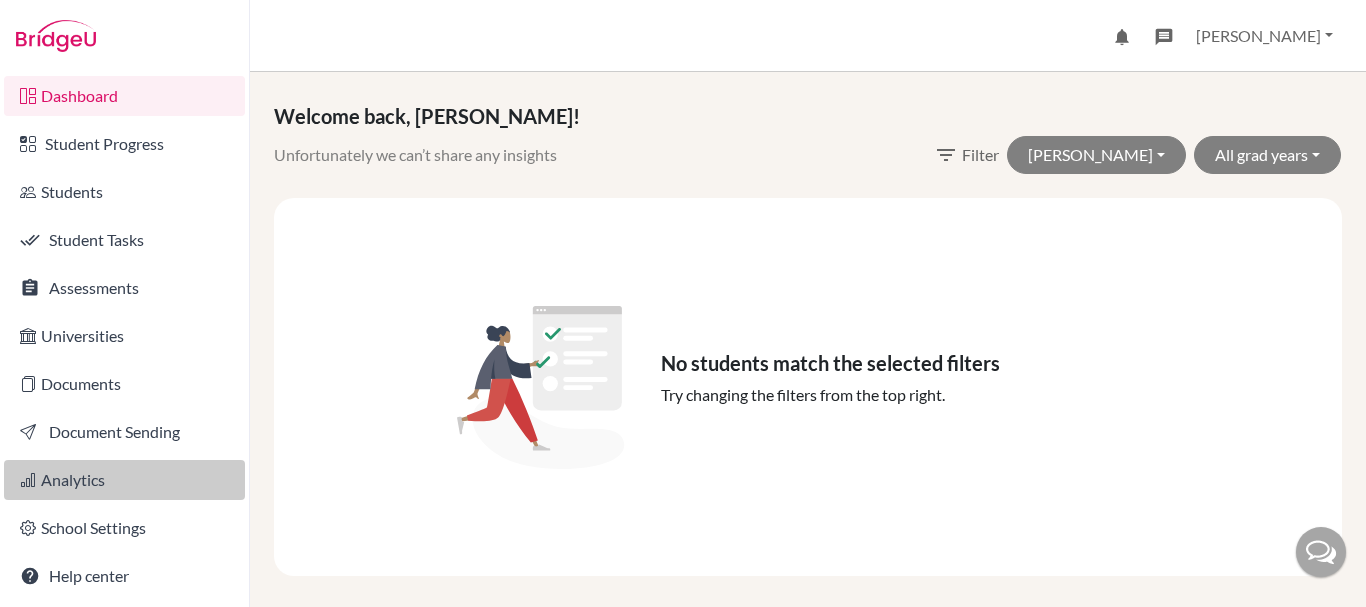 scroll, scrollTop: 0, scrollLeft: 0, axis: both 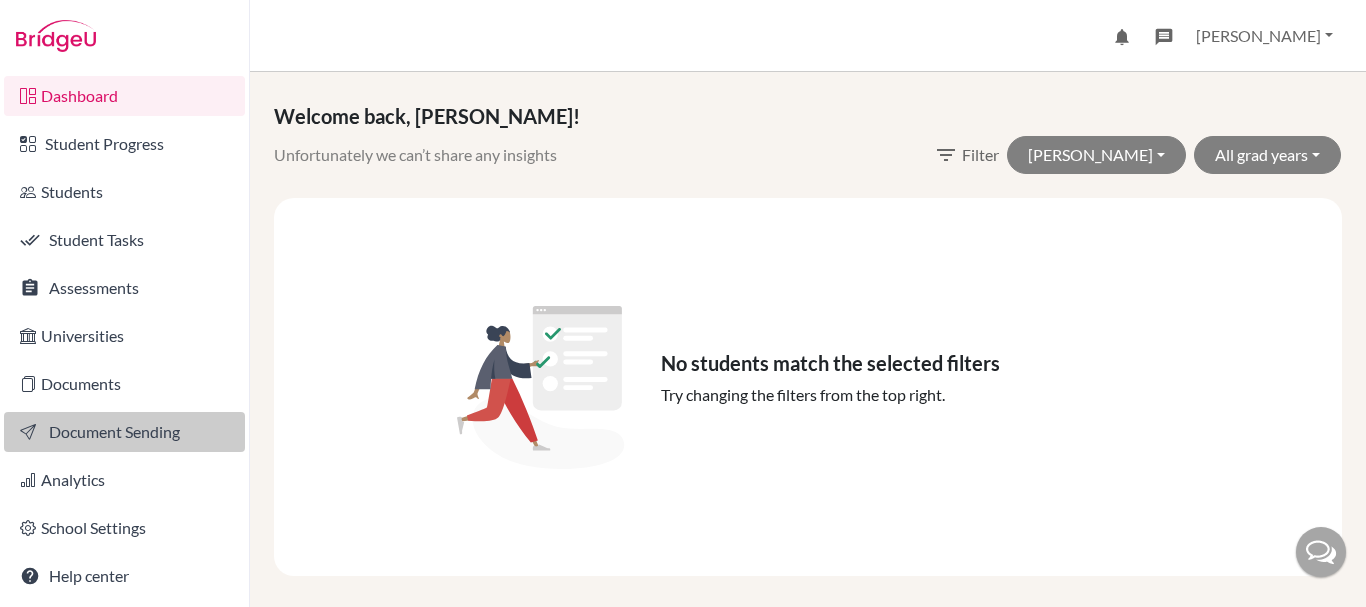 click on "Document Sending" at bounding box center (124, 432) 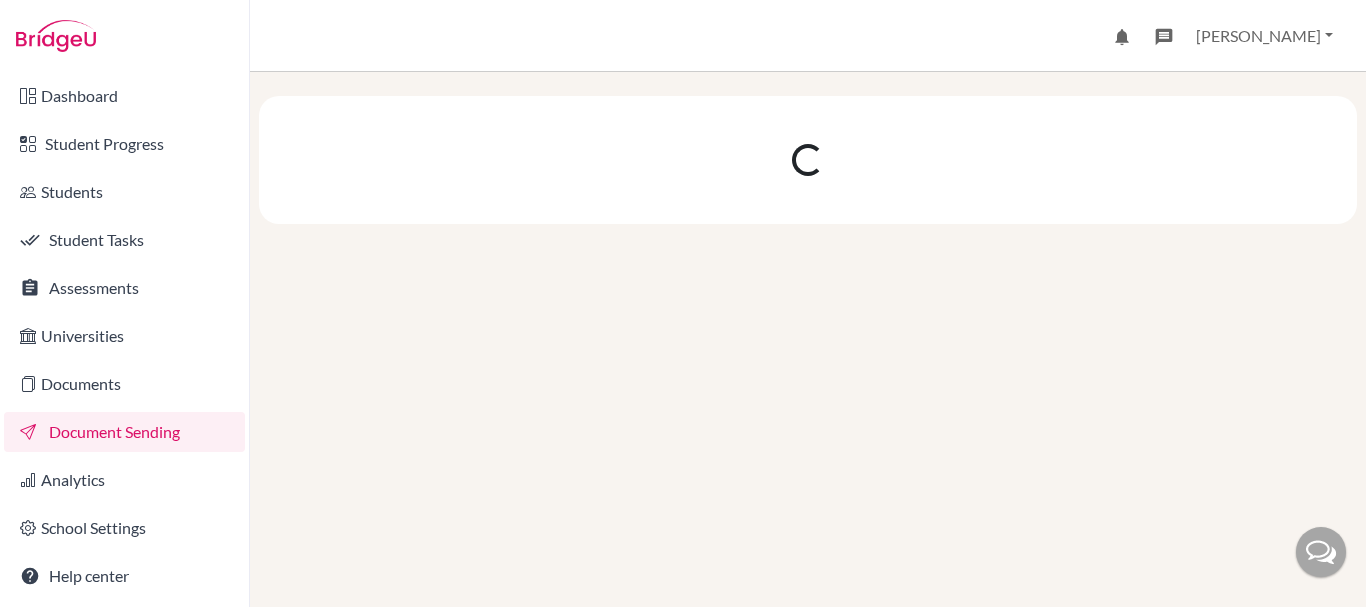 scroll, scrollTop: 0, scrollLeft: 0, axis: both 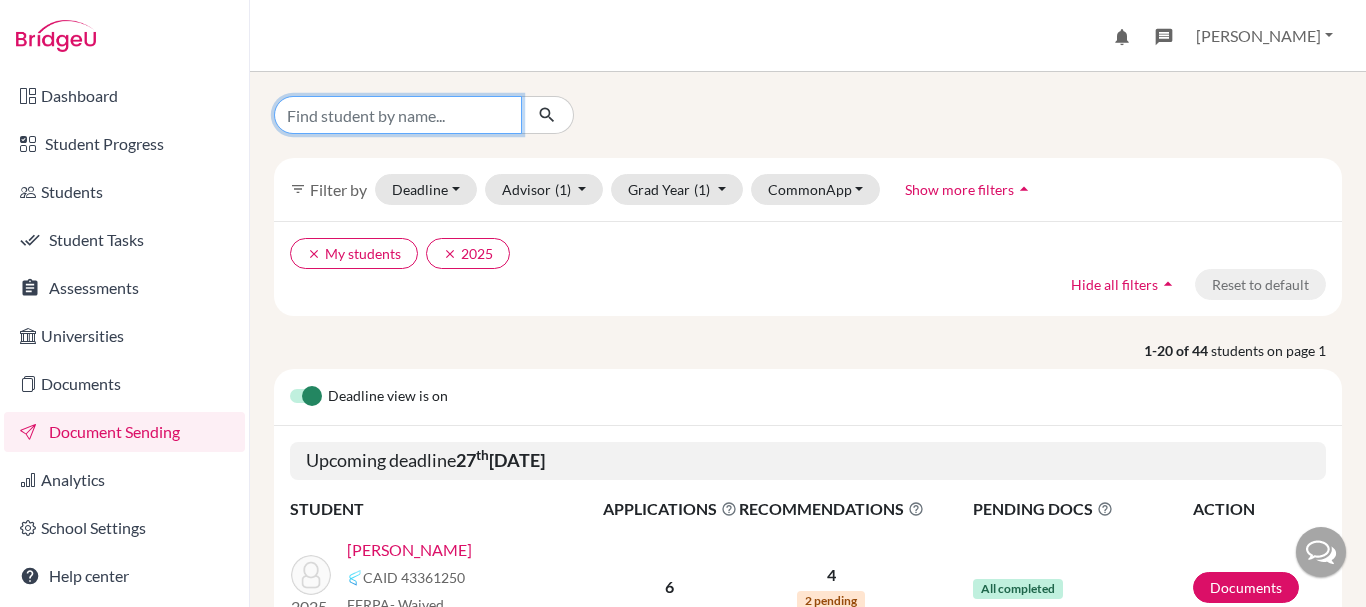 click at bounding box center [398, 115] 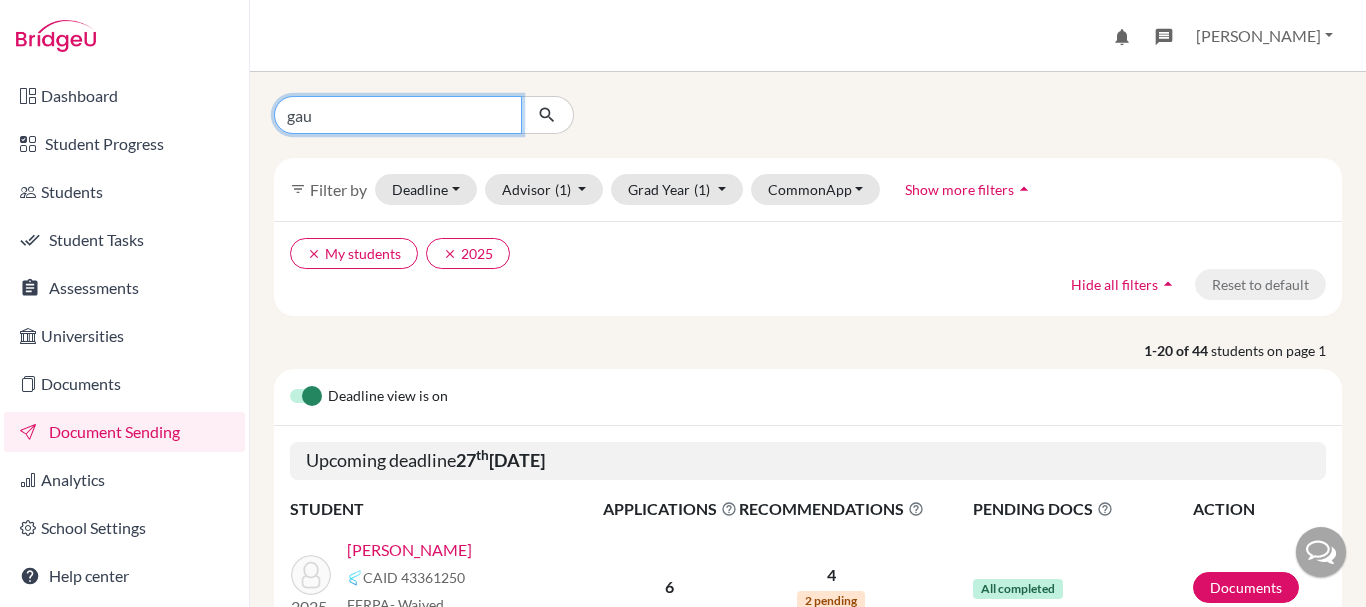 scroll, scrollTop: 0, scrollLeft: 0, axis: both 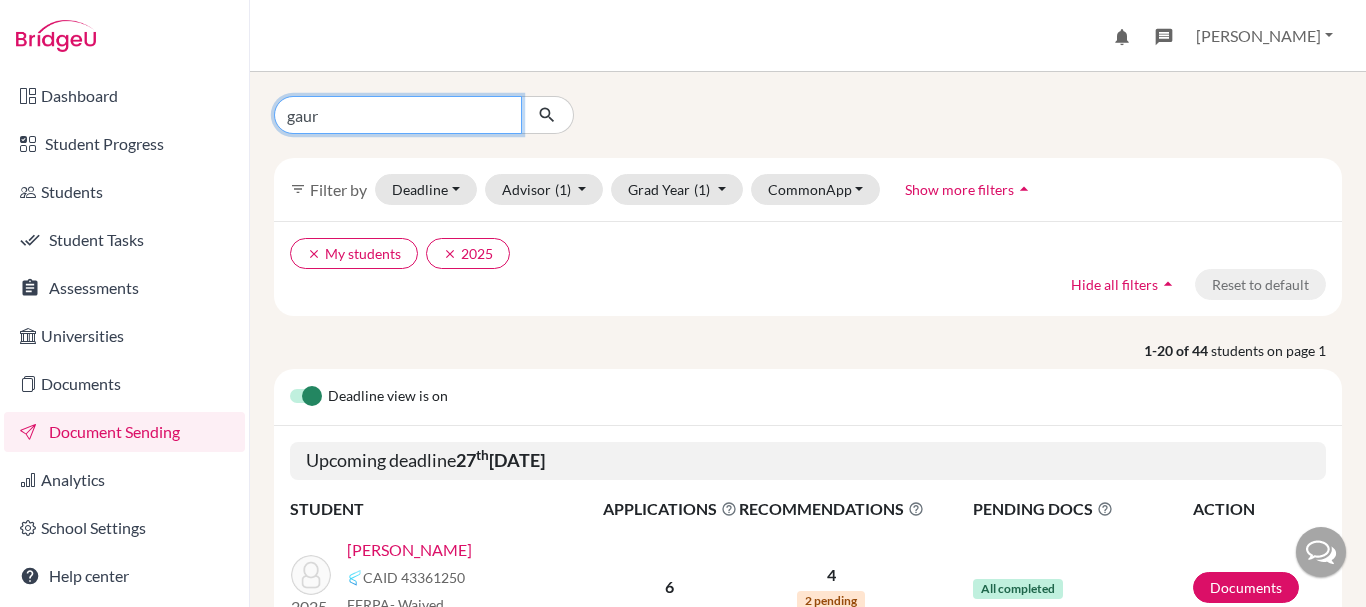 click at bounding box center (547, 115) 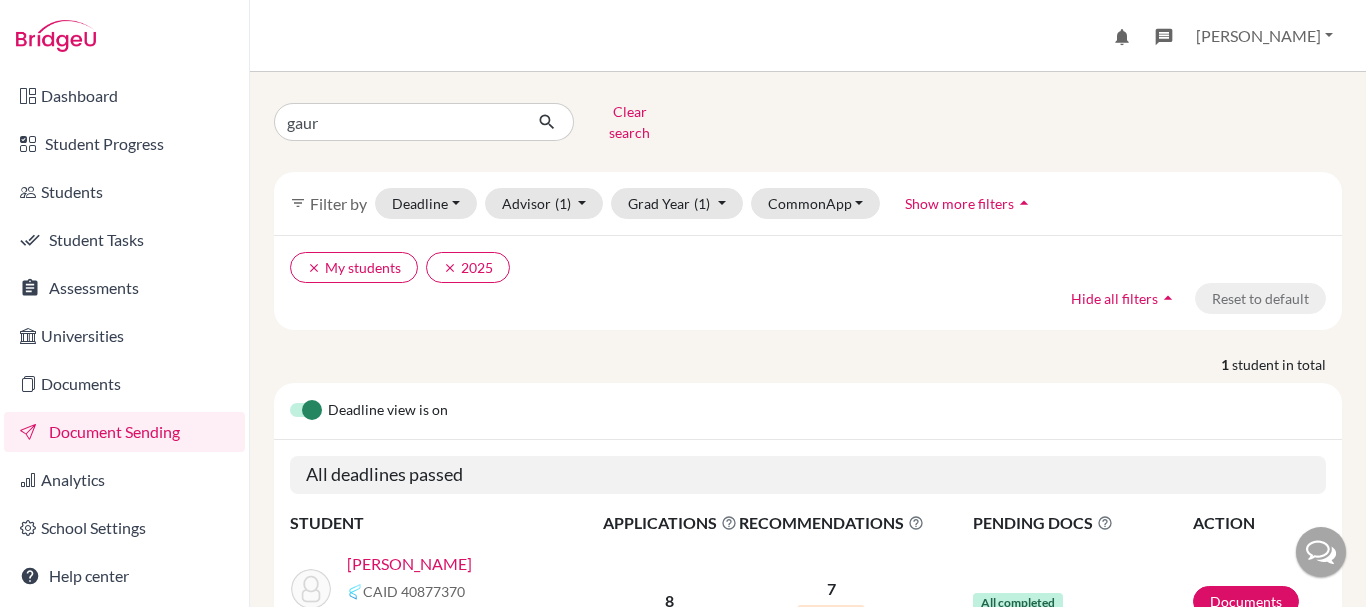 scroll, scrollTop: 126, scrollLeft: 0, axis: vertical 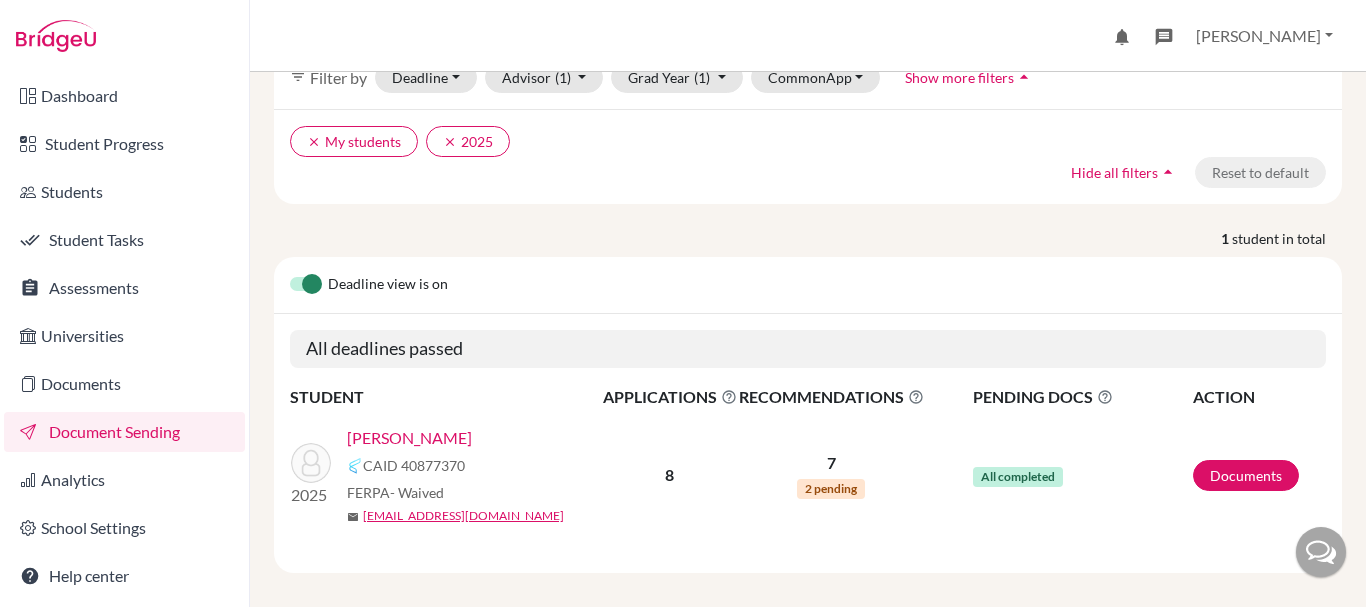 click on "[PERSON_NAME]" at bounding box center [409, 438] 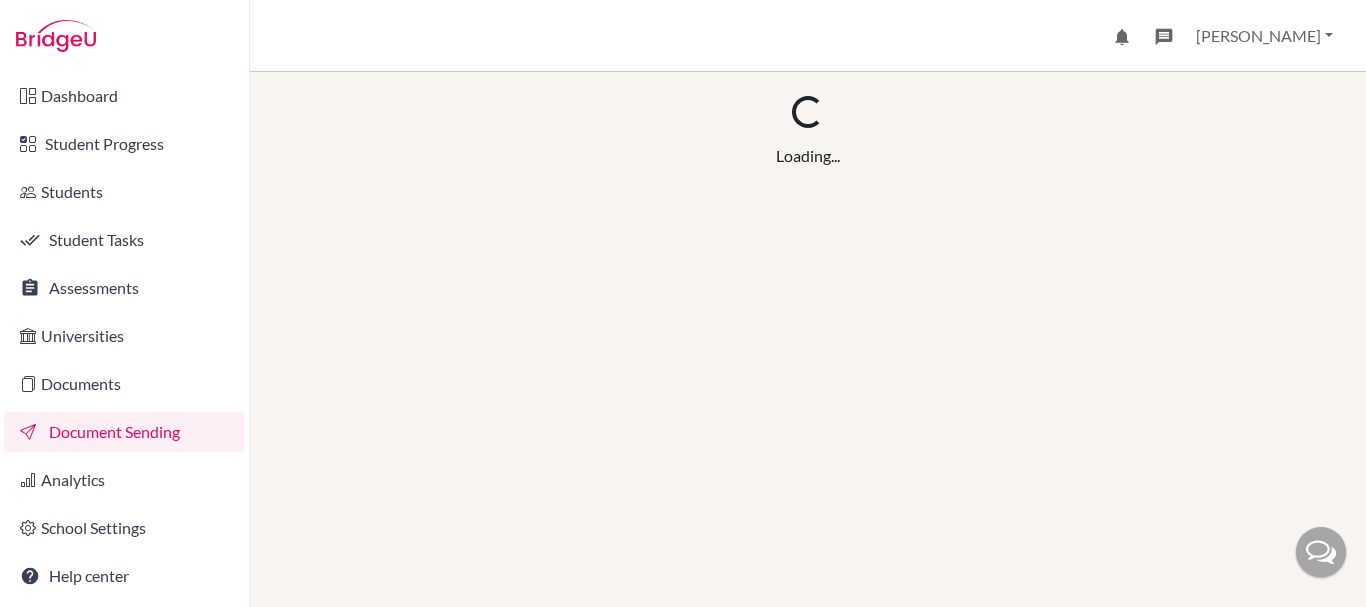 scroll, scrollTop: 0, scrollLeft: 0, axis: both 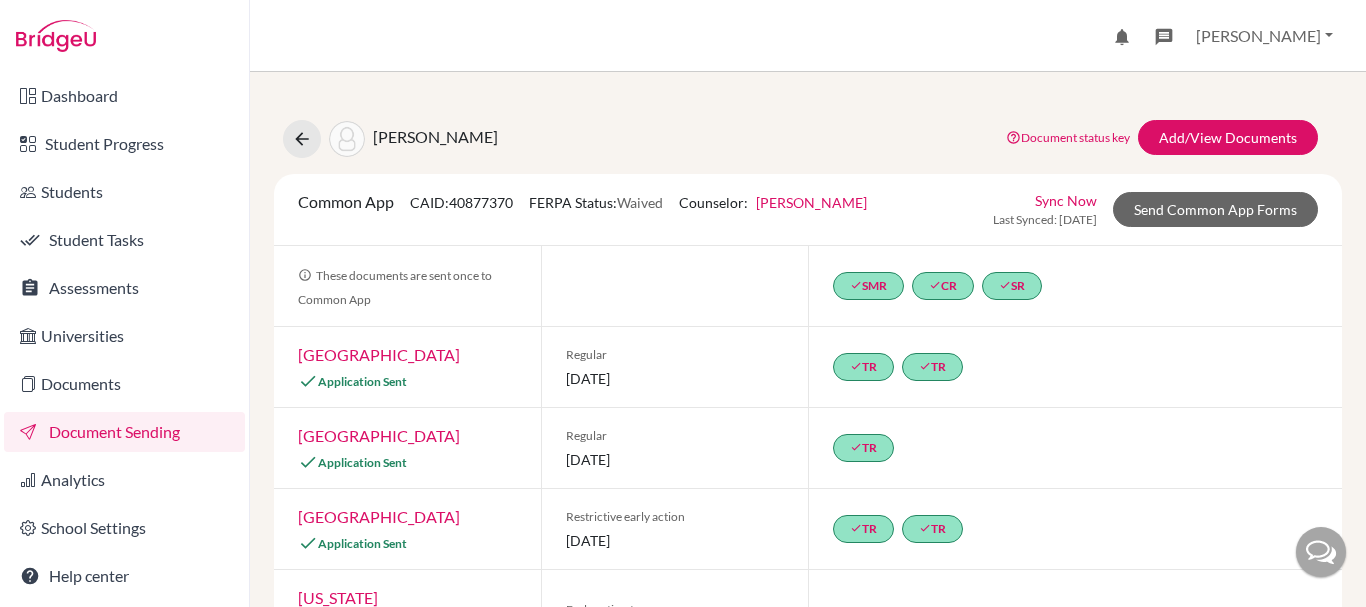 click on "Sync Now" at bounding box center [1066, 200] 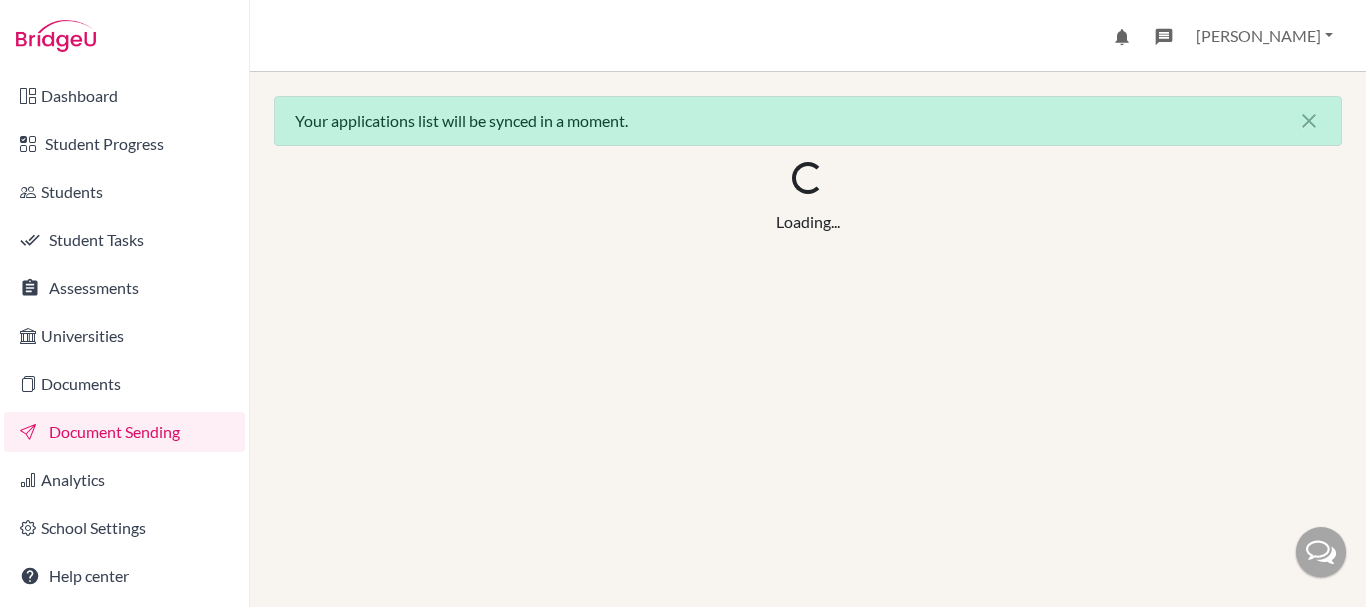 scroll, scrollTop: 0, scrollLeft: 0, axis: both 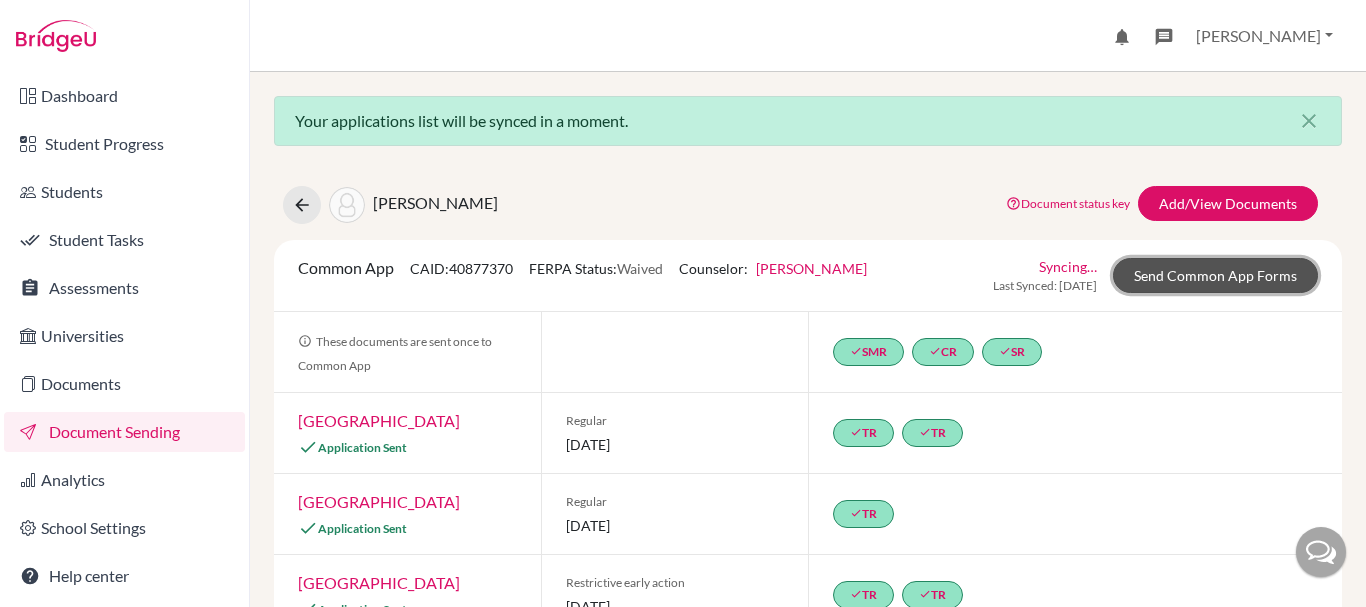click on "Send Common App Forms" at bounding box center [1215, 275] 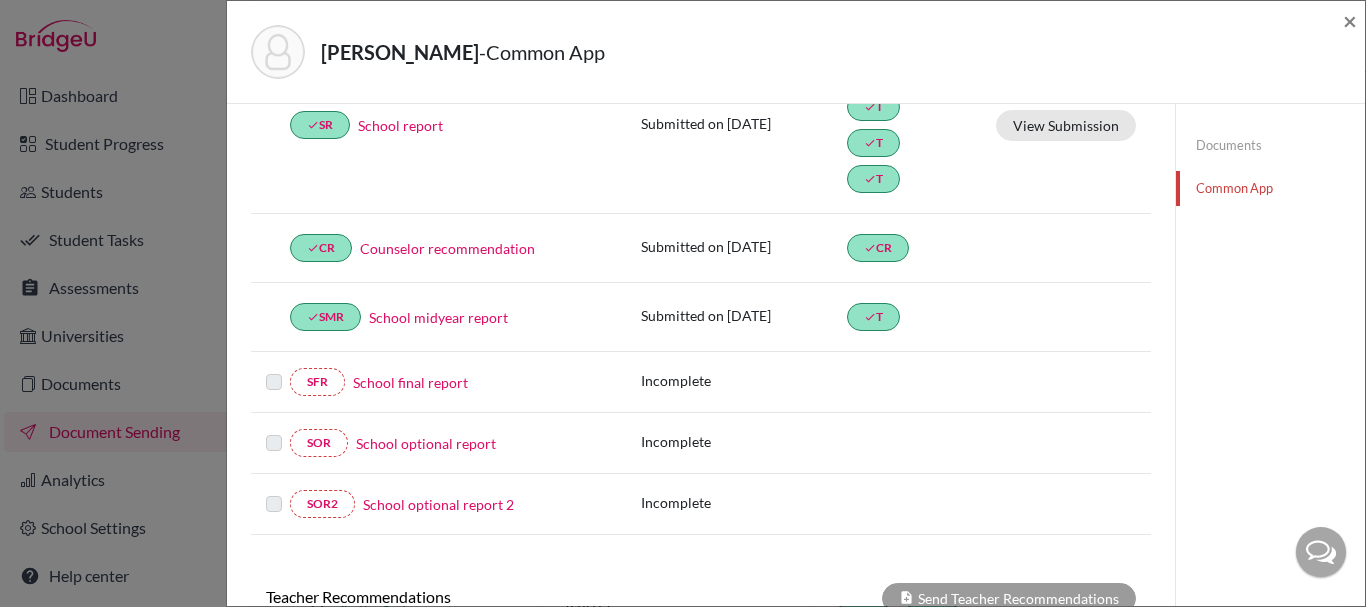 scroll, scrollTop: 330, scrollLeft: 0, axis: vertical 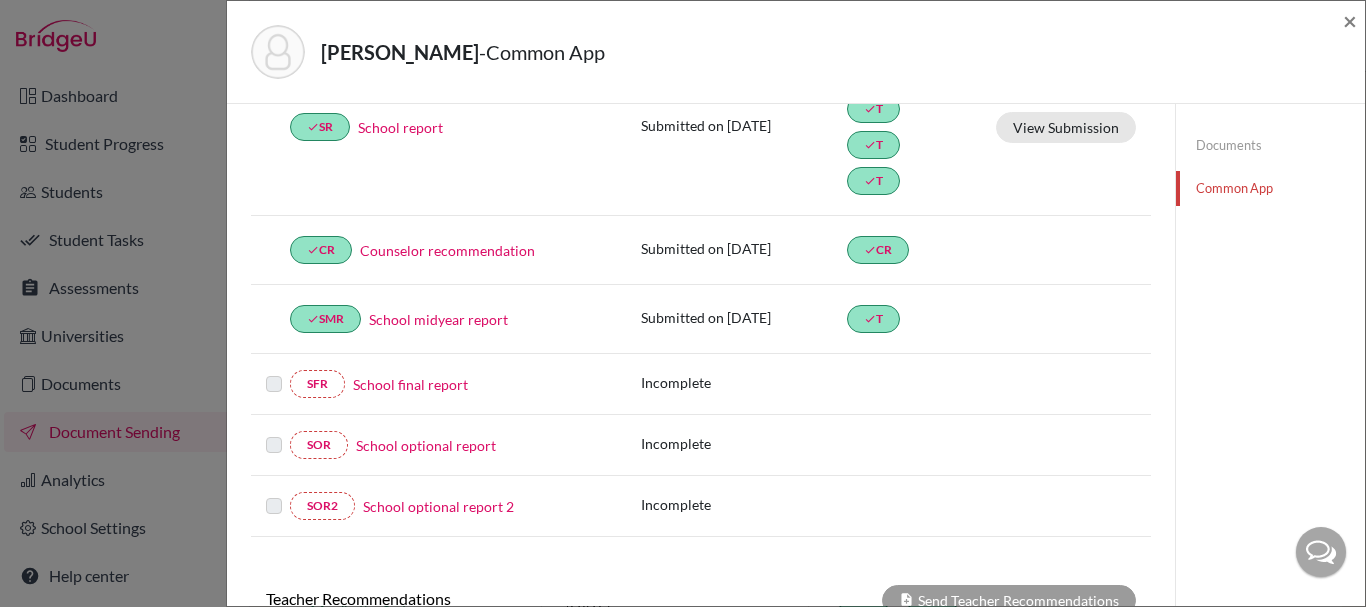 click on "Documents" 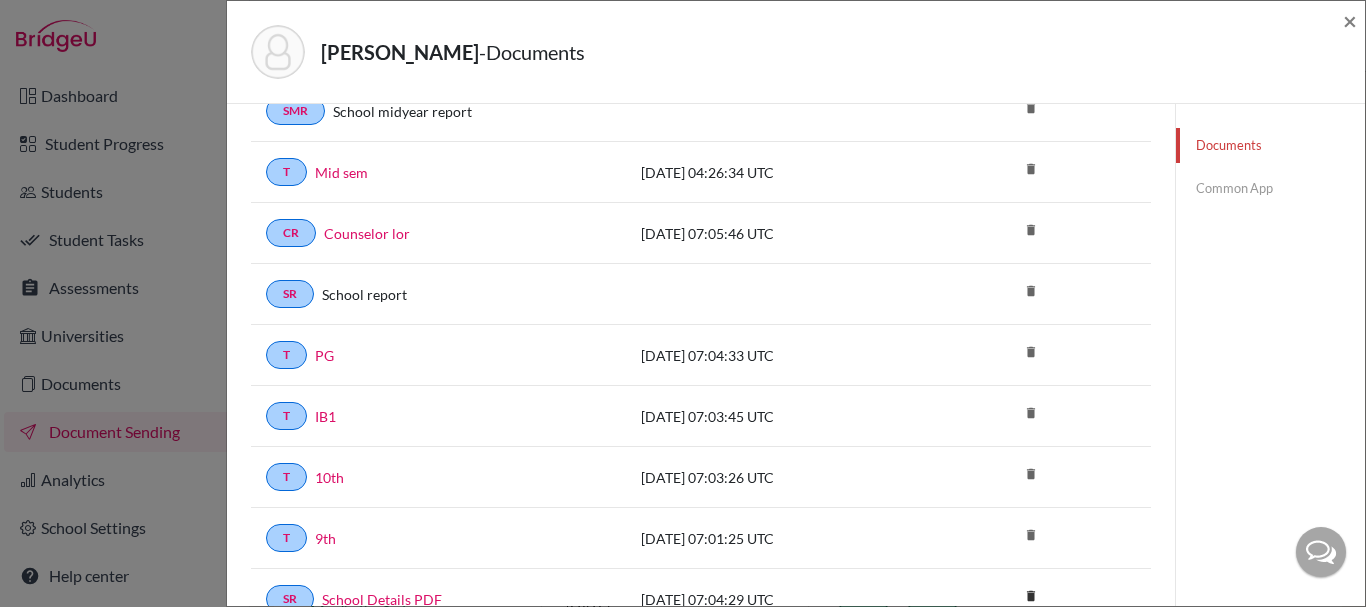 scroll, scrollTop: 0, scrollLeft: 0, axis: both 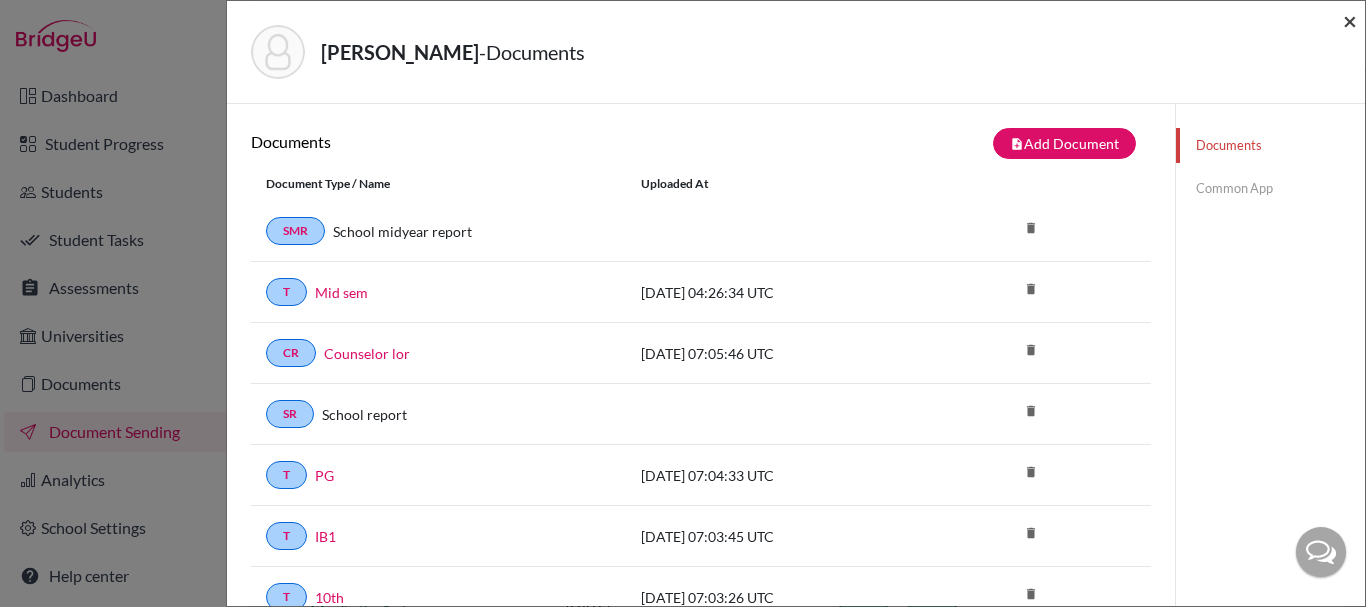 click on "×" at bounding box center [1350, 20] 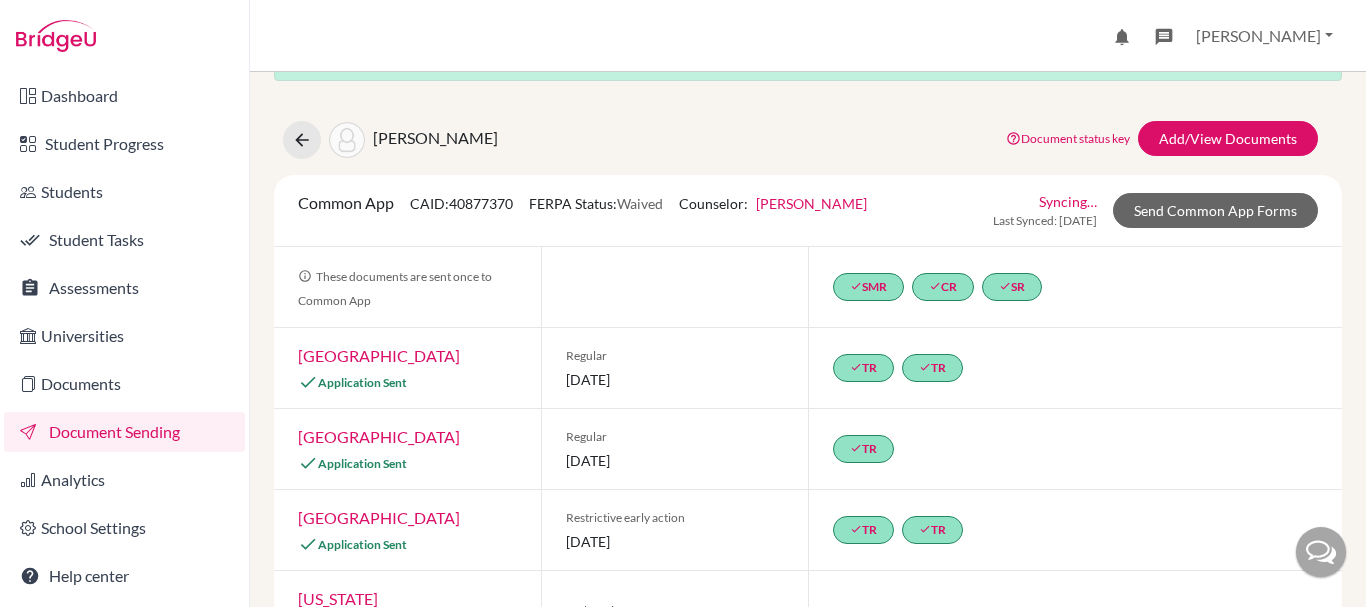 scroll, scrollTop: 0, scrollLeft: 0, axis: both 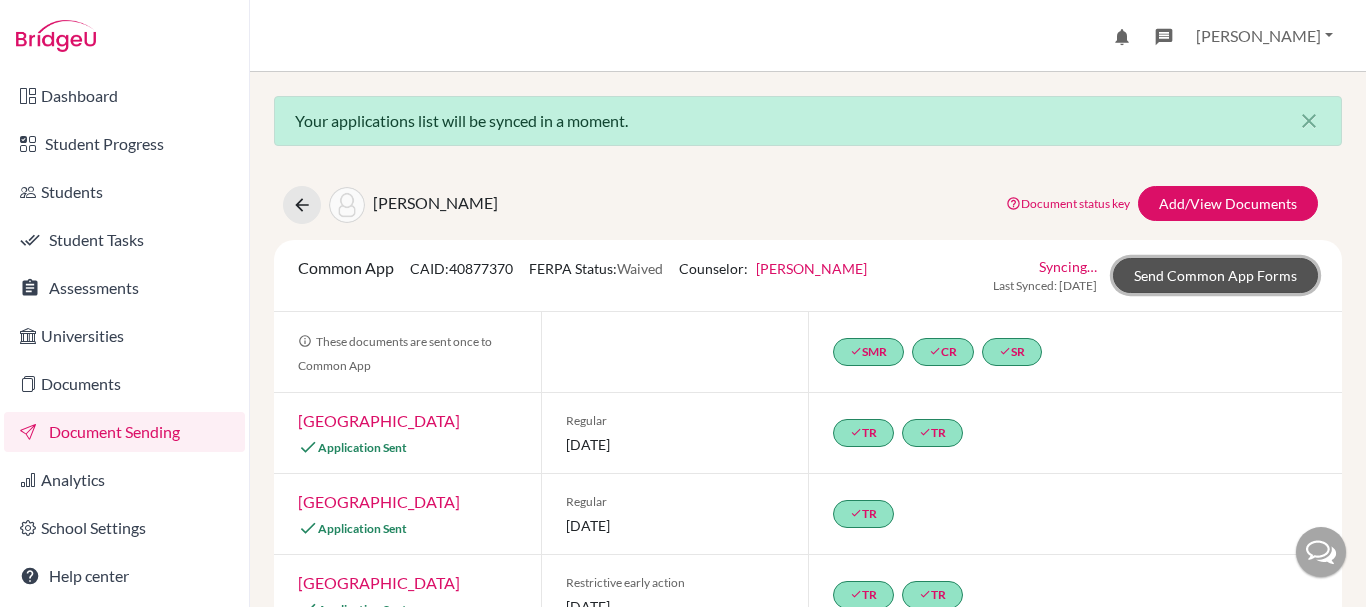 click on "Send Common App Forms" at bounding box center (1215, 275) 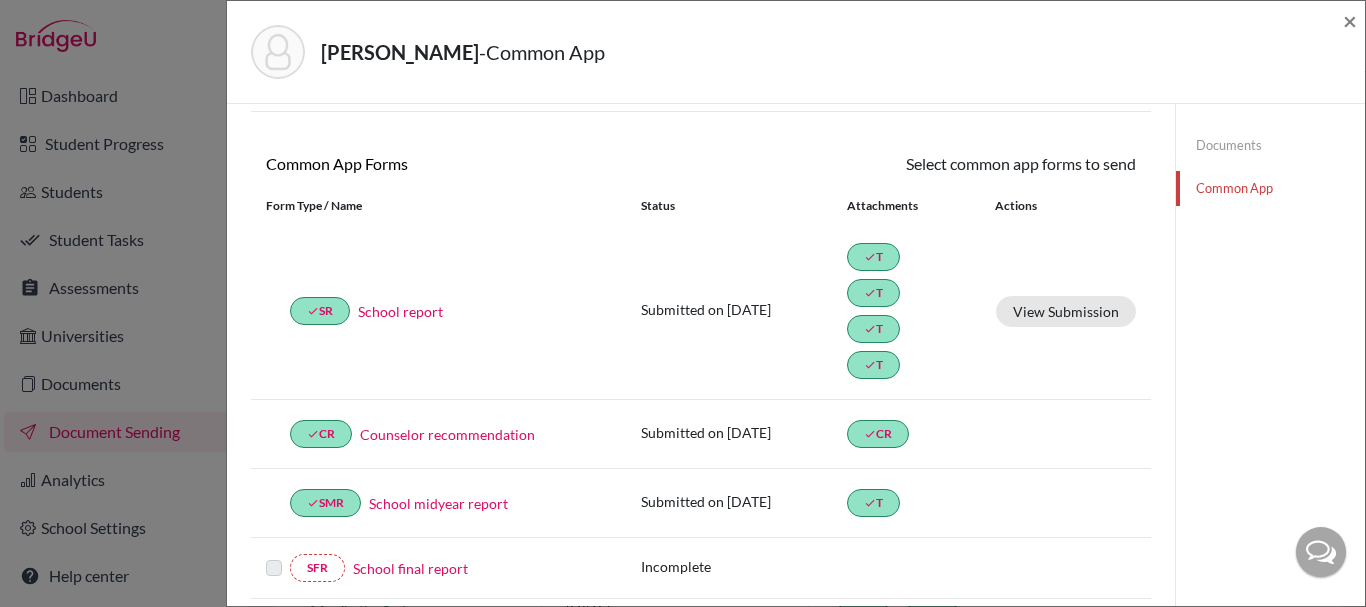 scroll, scrollTop: 0, scrollLeft: 0, axis: both 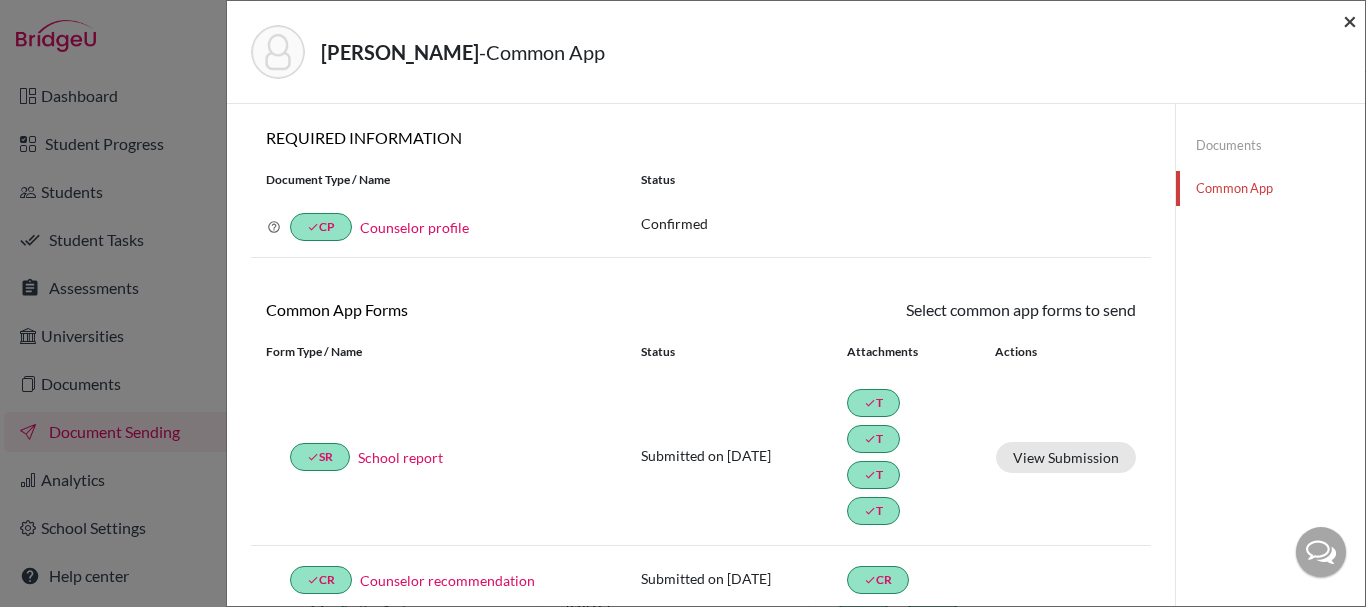 click on "×" at bounding box center [1350, 20] 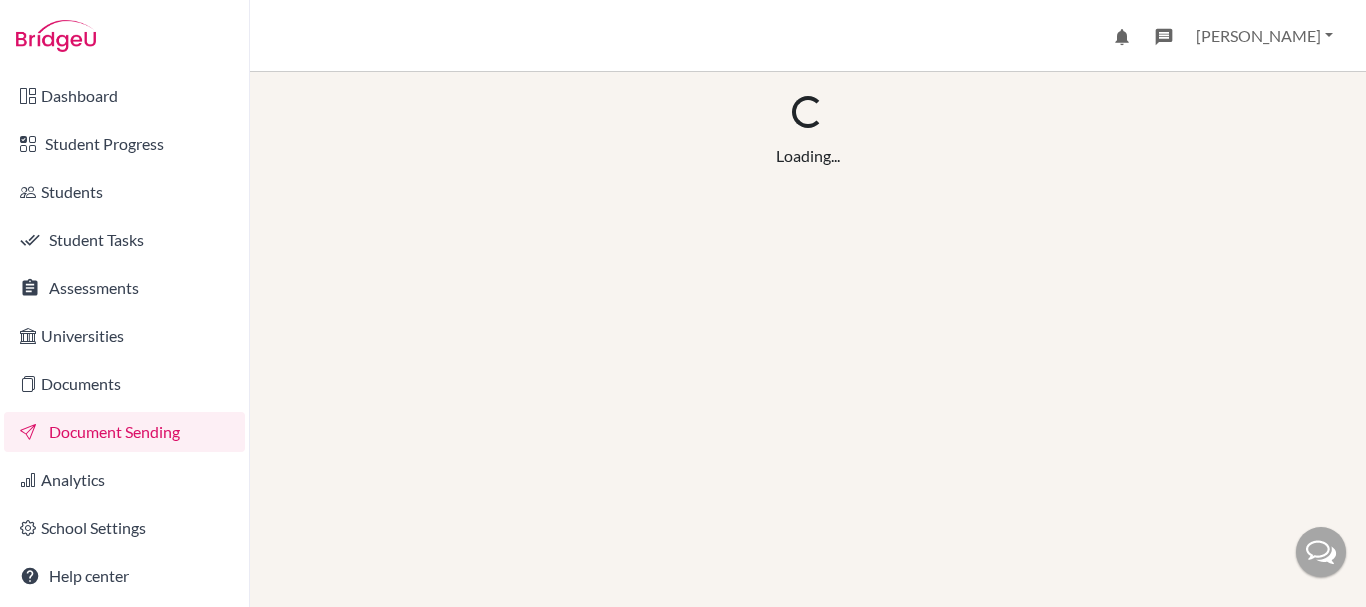scroll, scrollTop: 0, scrollLeft: 0, axis: both 